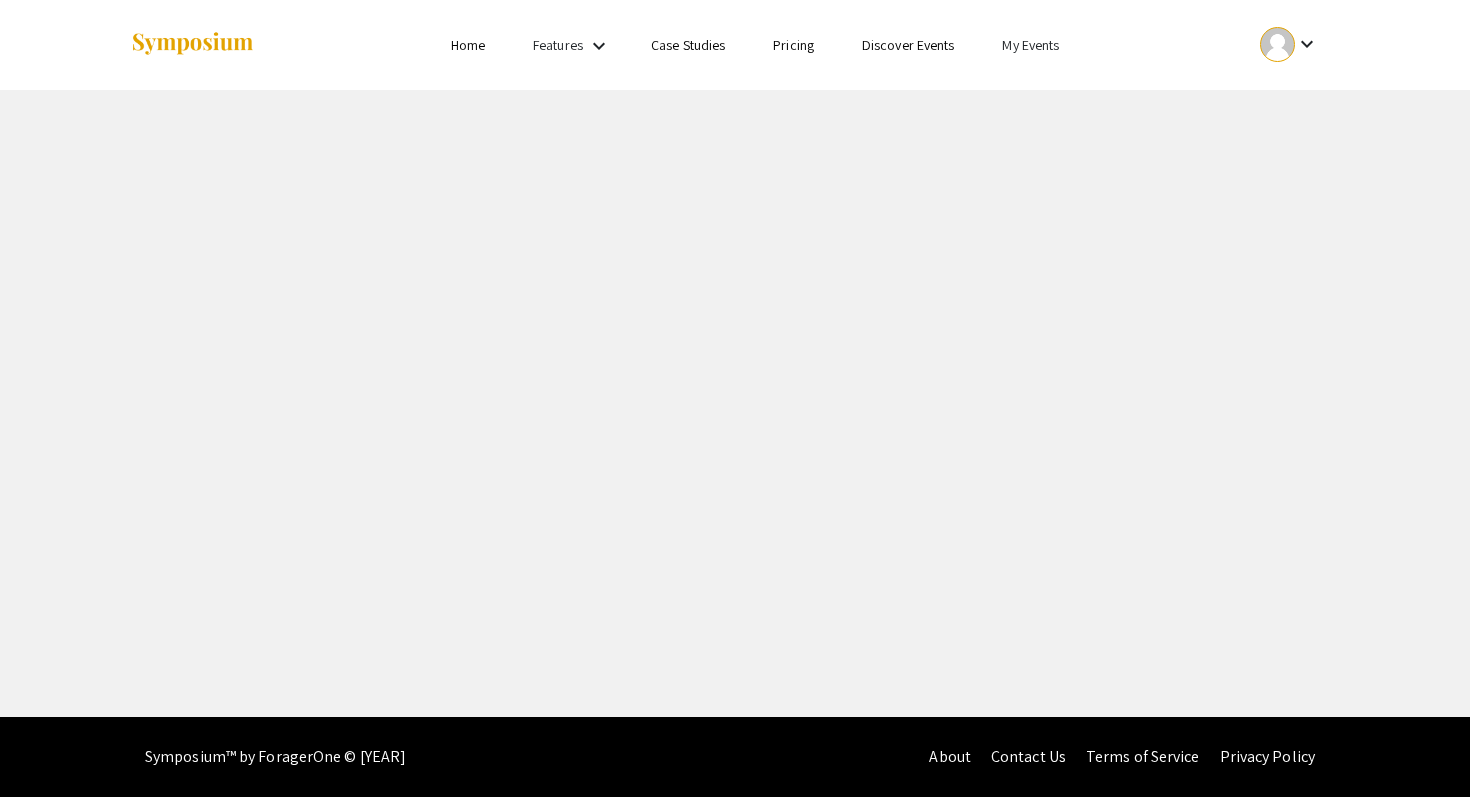 scroll, scrollTop: 0, scrollLeft: 0, axis: both 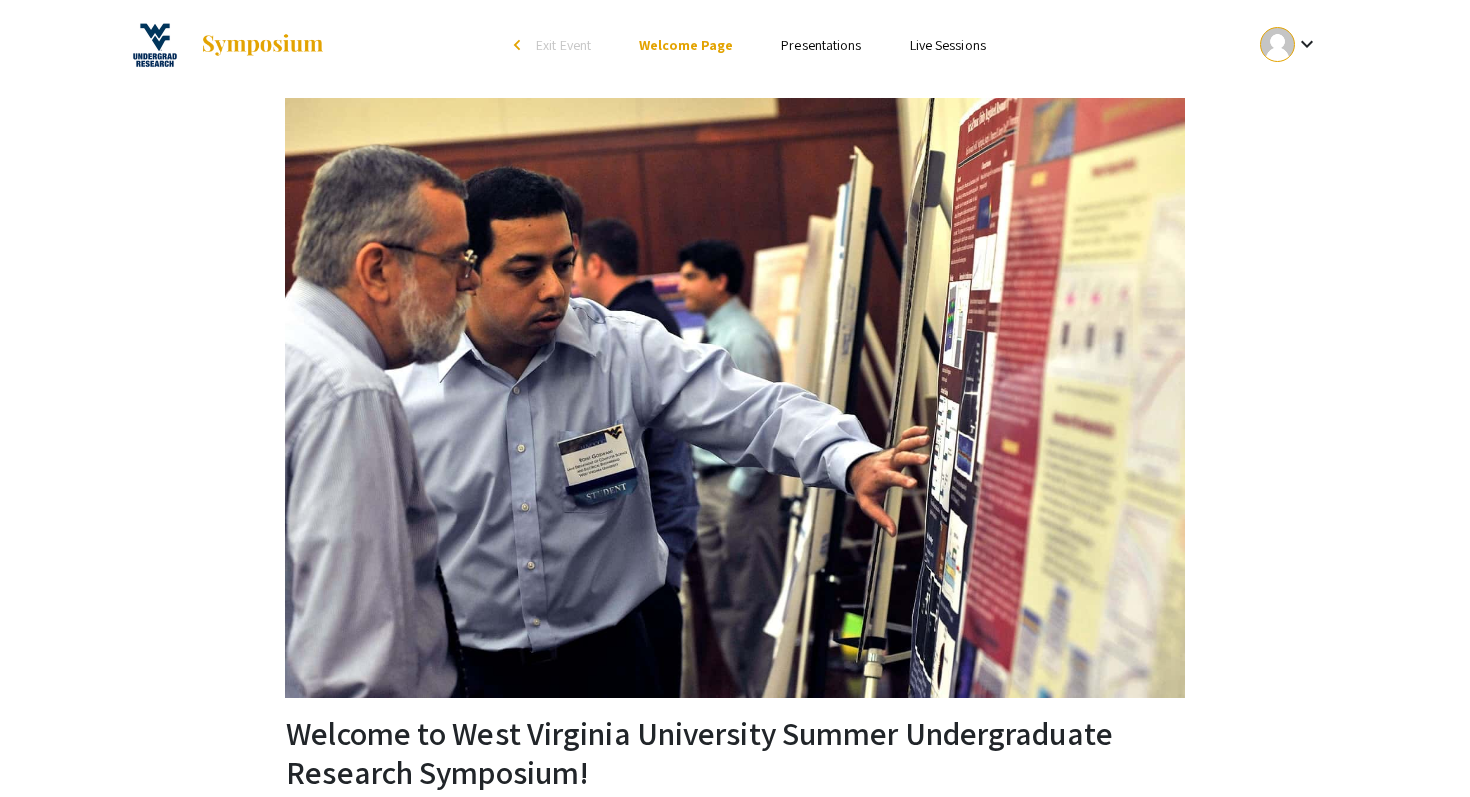 click on "keyboard_arrow_down" at bounding box center (1307, 44) 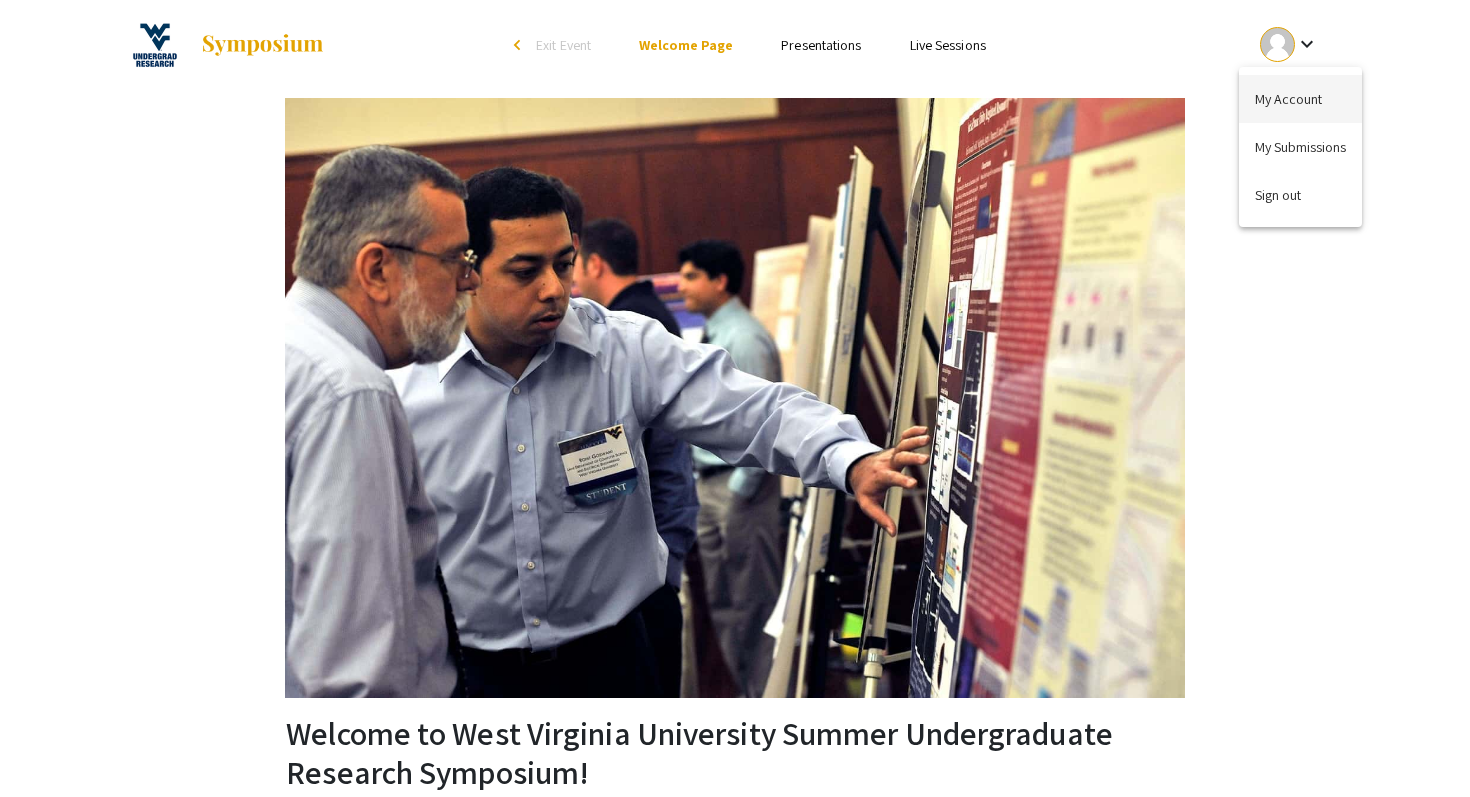 click on "My Account" at bounding box center [1300, 99] 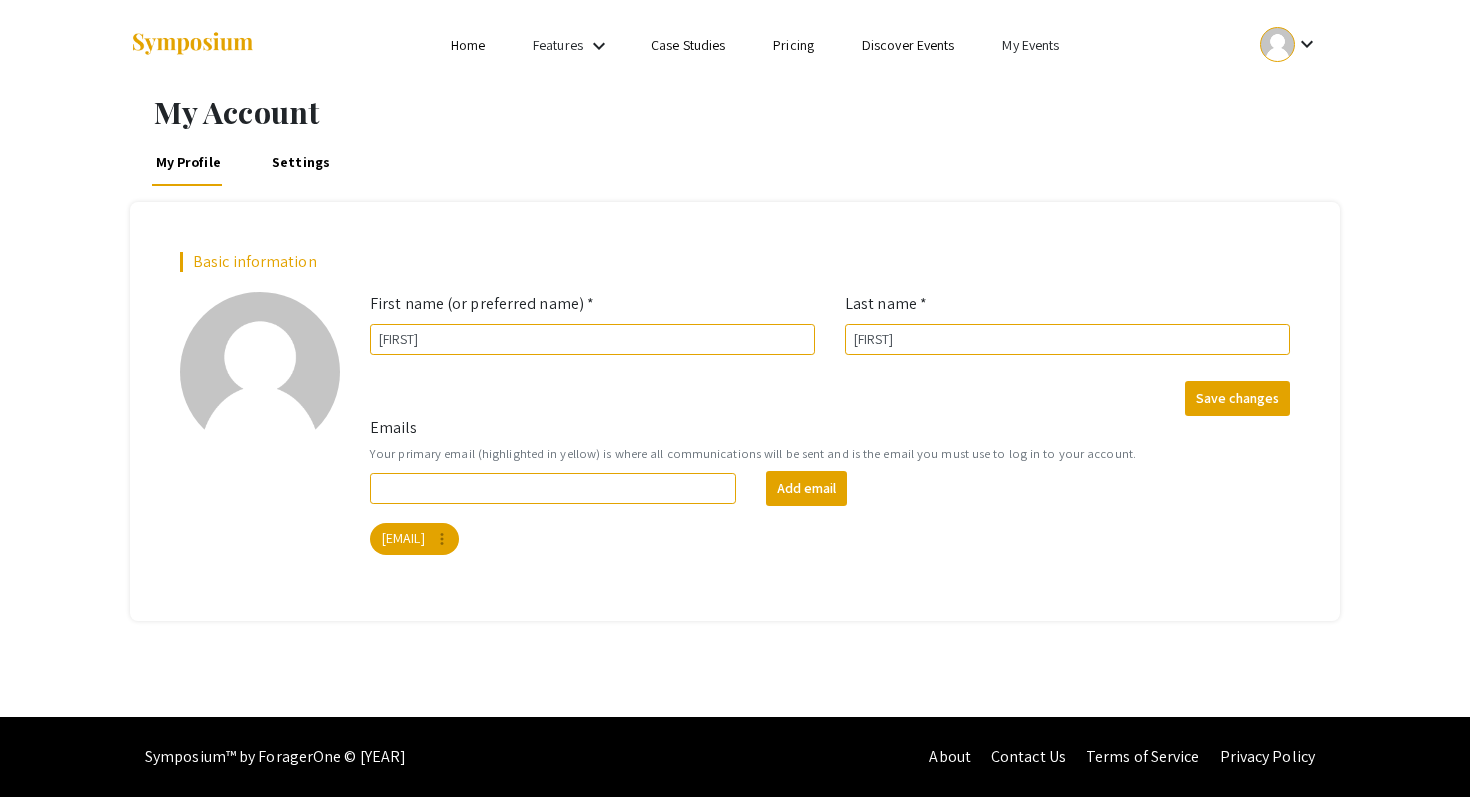 click on "My Events" at bounding box center [1030, 45] 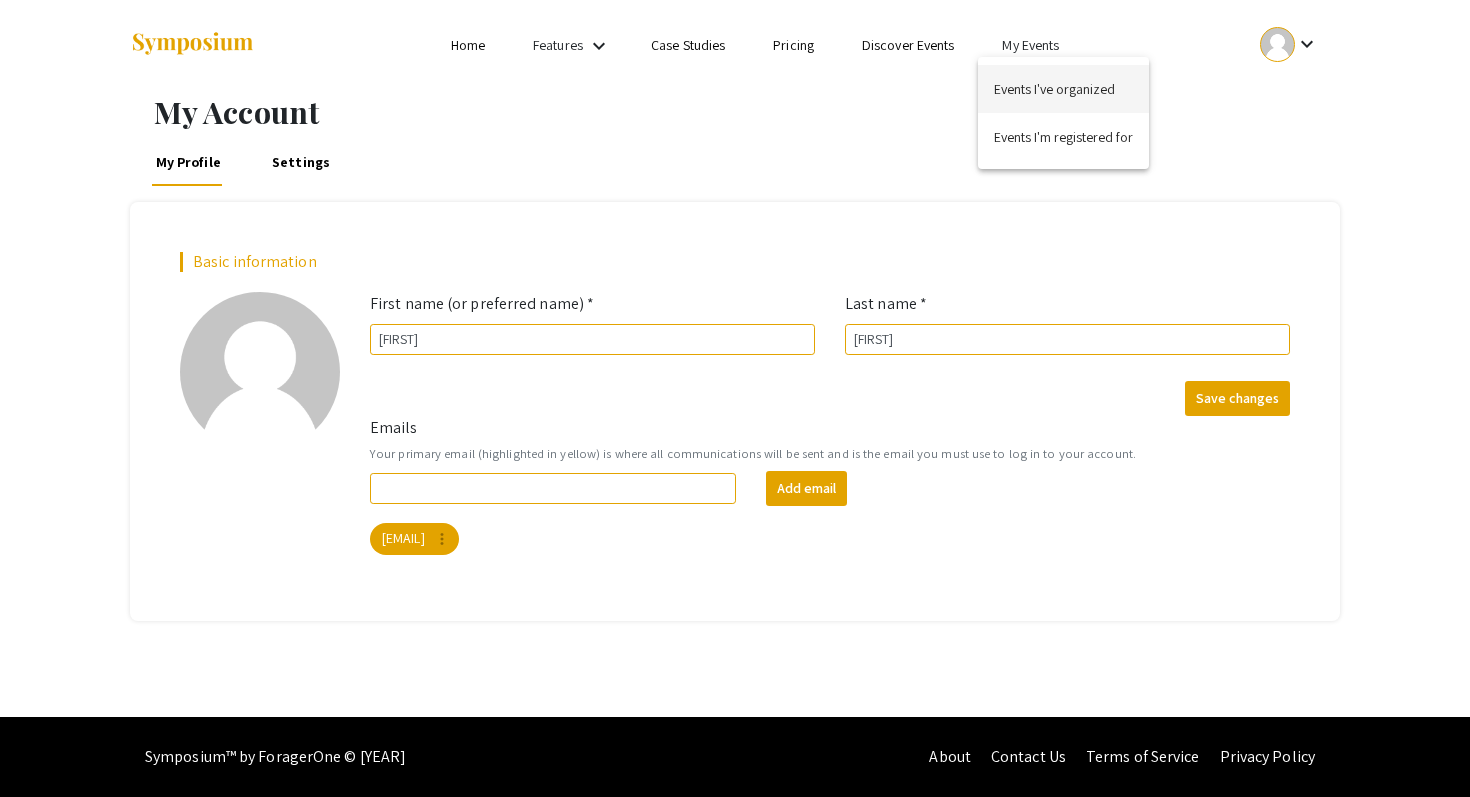 click on "Events I've organized" at bounding box center [1063, 89] 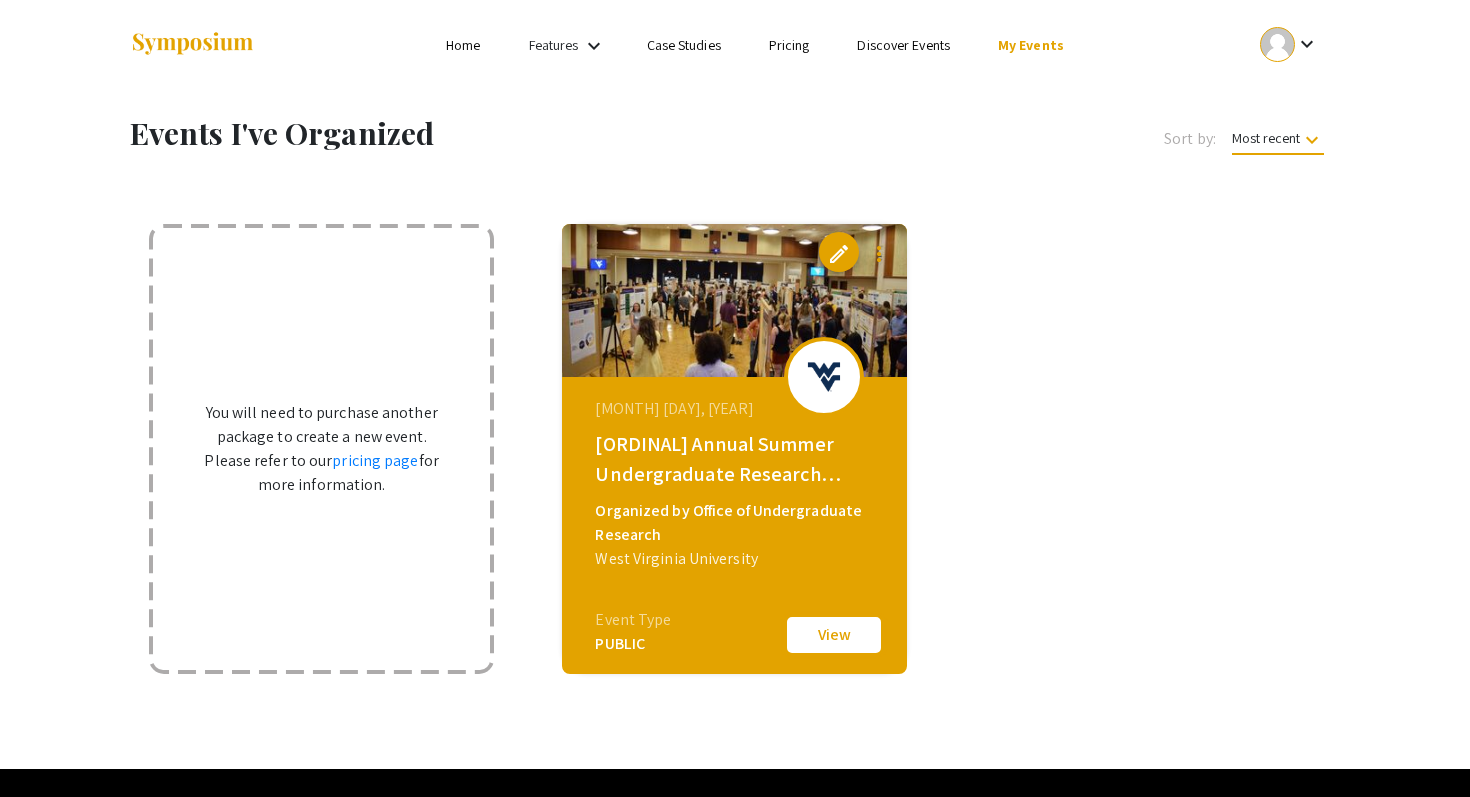 click on "View" at bounding box center (834, 635) 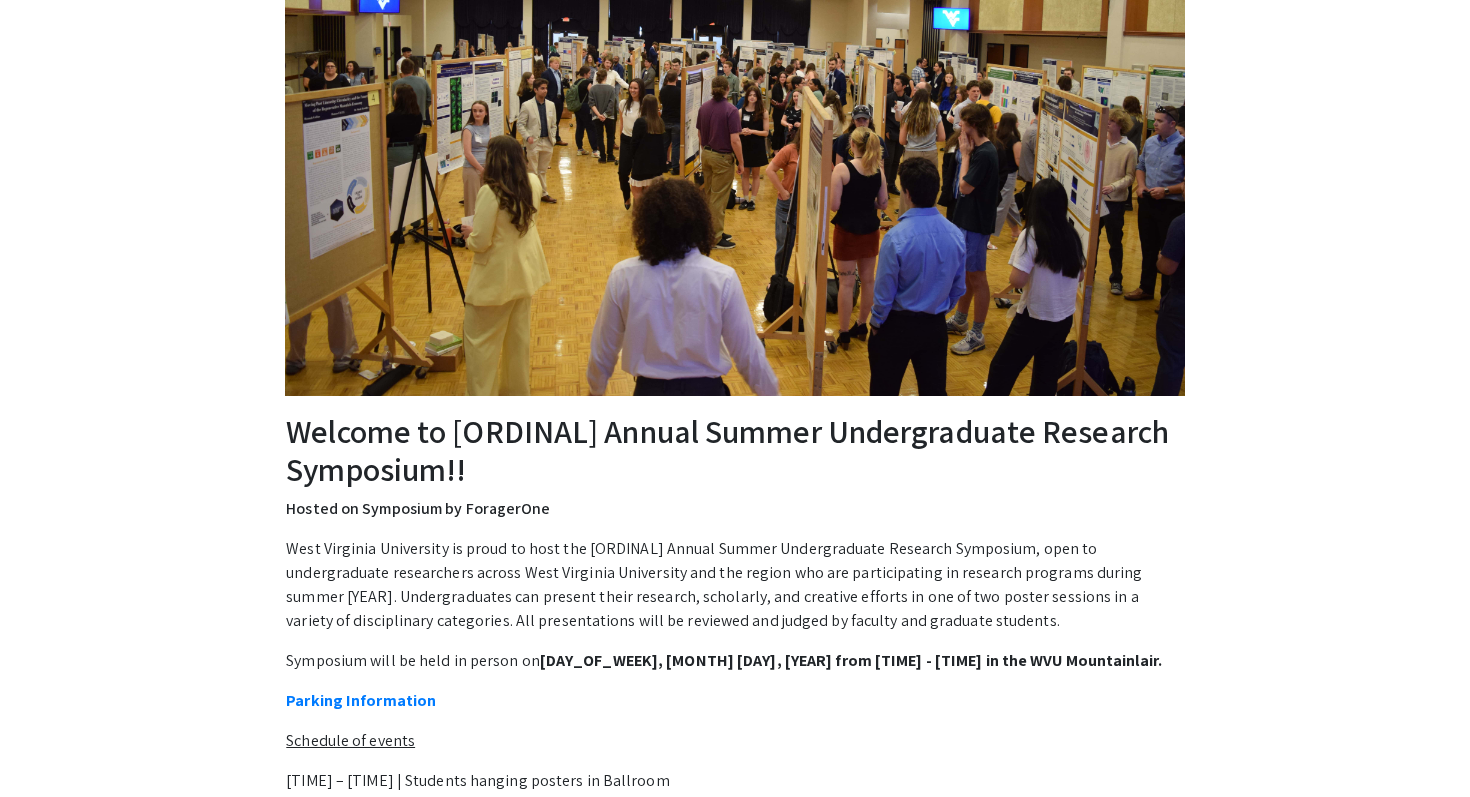 scroll, scrollTop: 0, scrollLeft: 0, axis: both 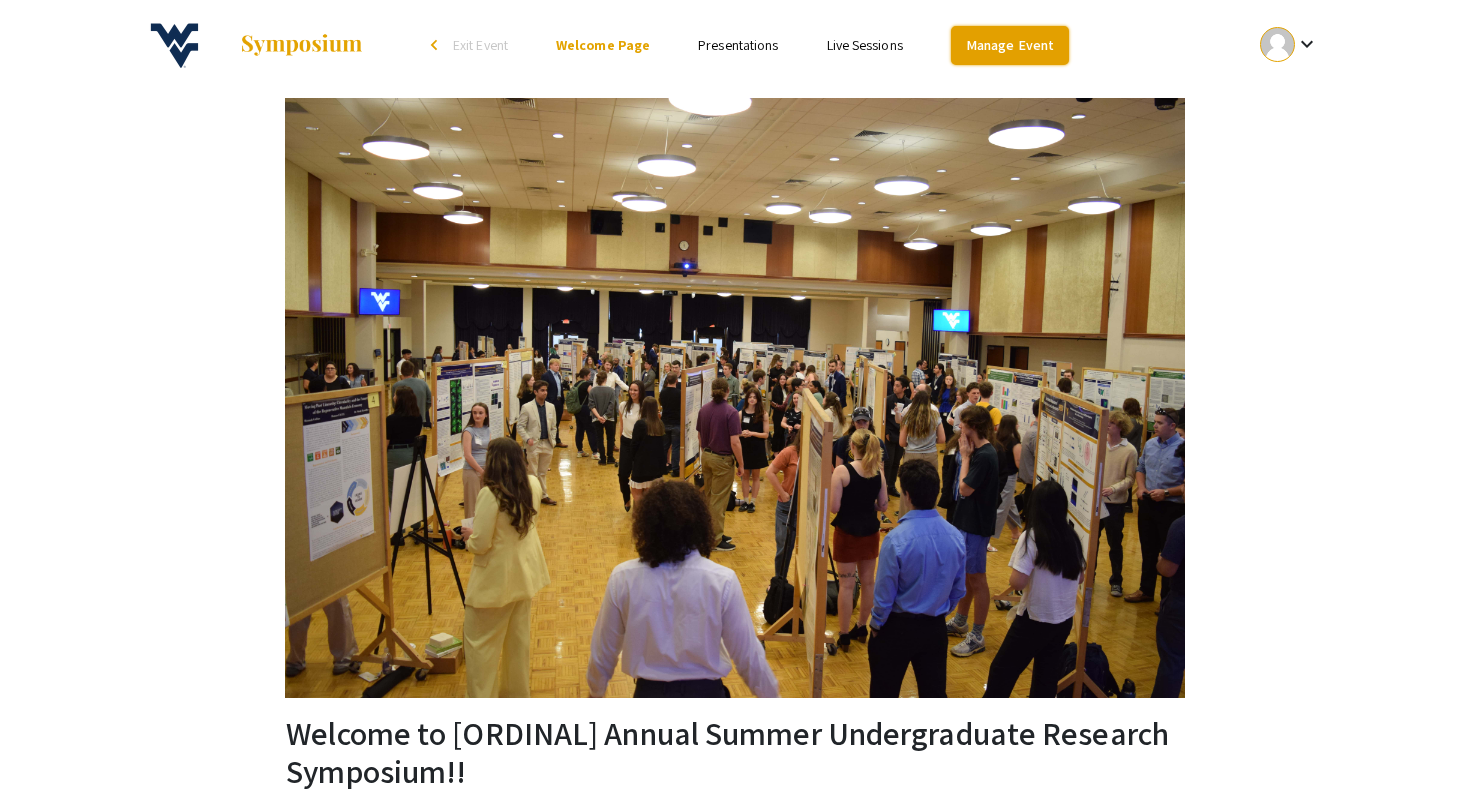 click on "Manage Event" at bounding box center [1010, 45] 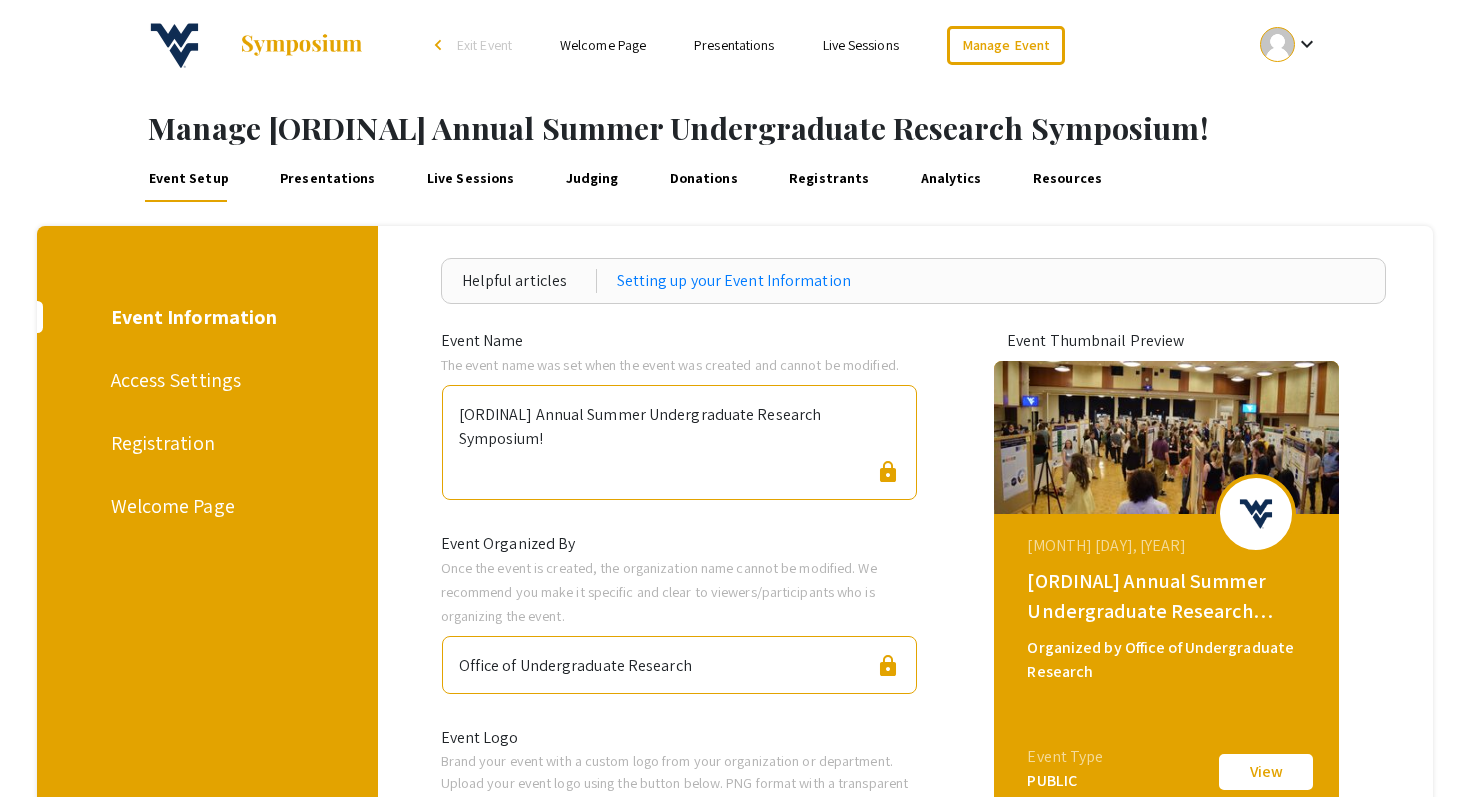 click on "Judging" at bounding box center [592, 178] 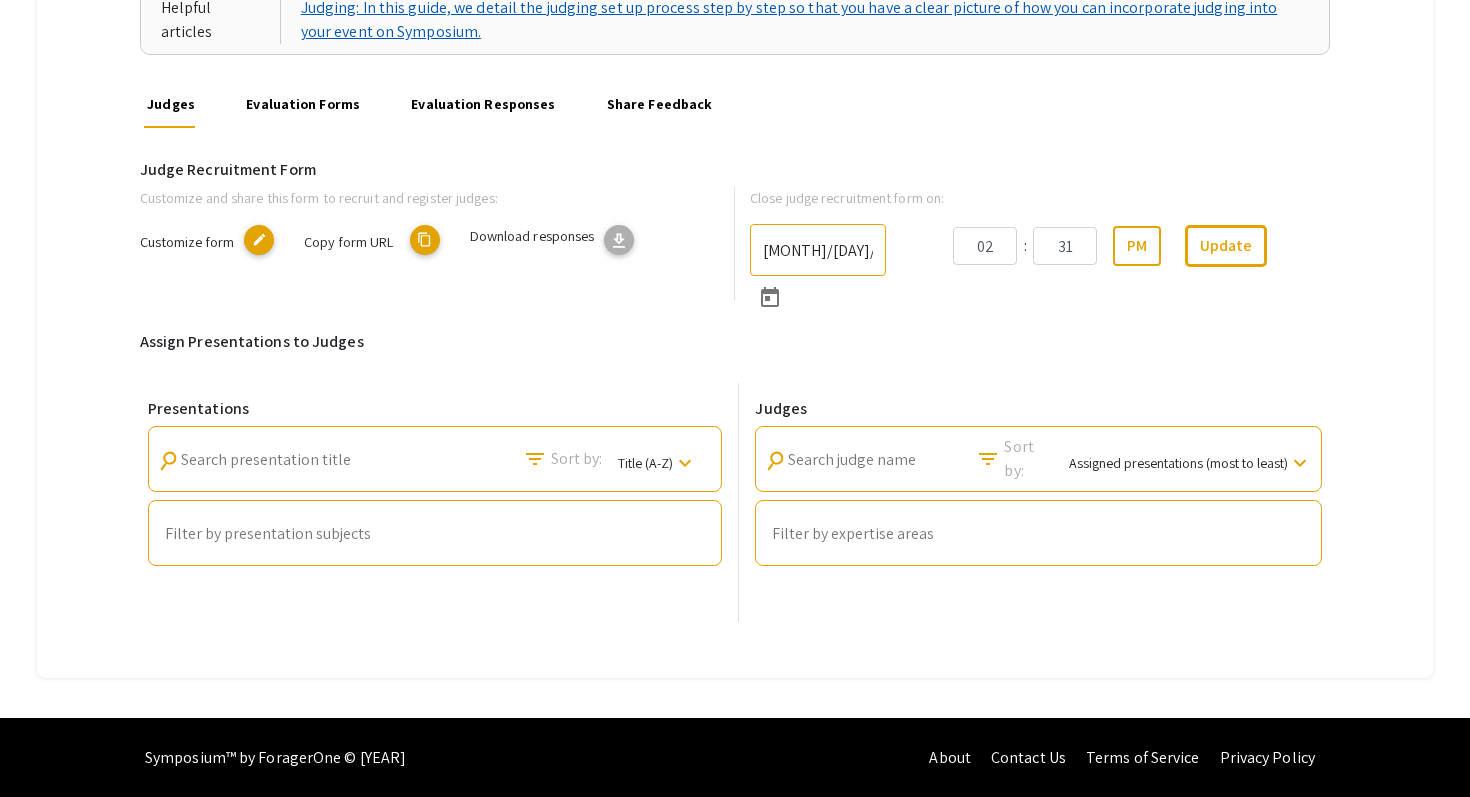 scroll, scrollTop: 0, scrollLeft: 0, axis: both 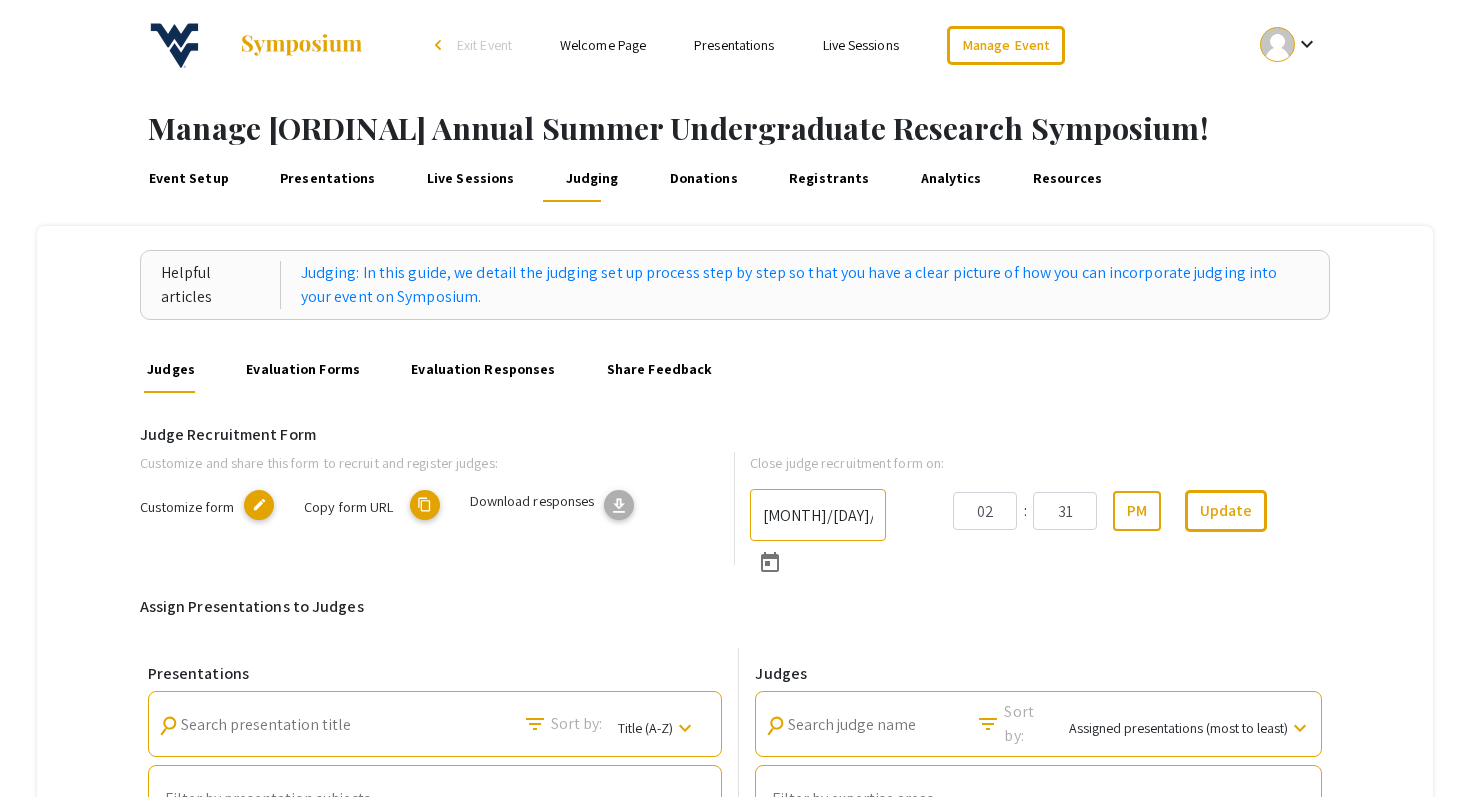 click on "content_copy" at bounding box center (425, 505) 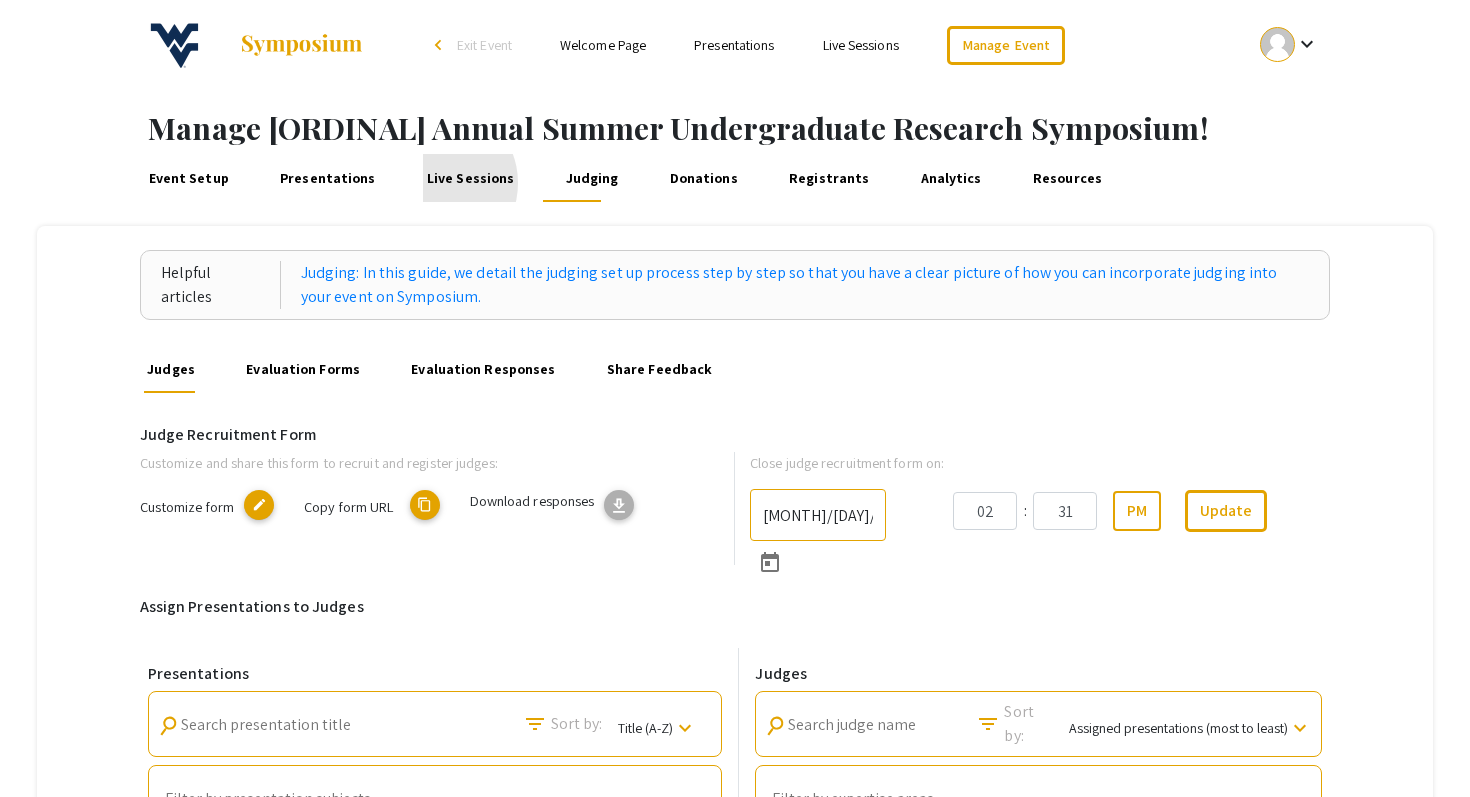 click on "Live Sessions" at bounding box center [470, 178] 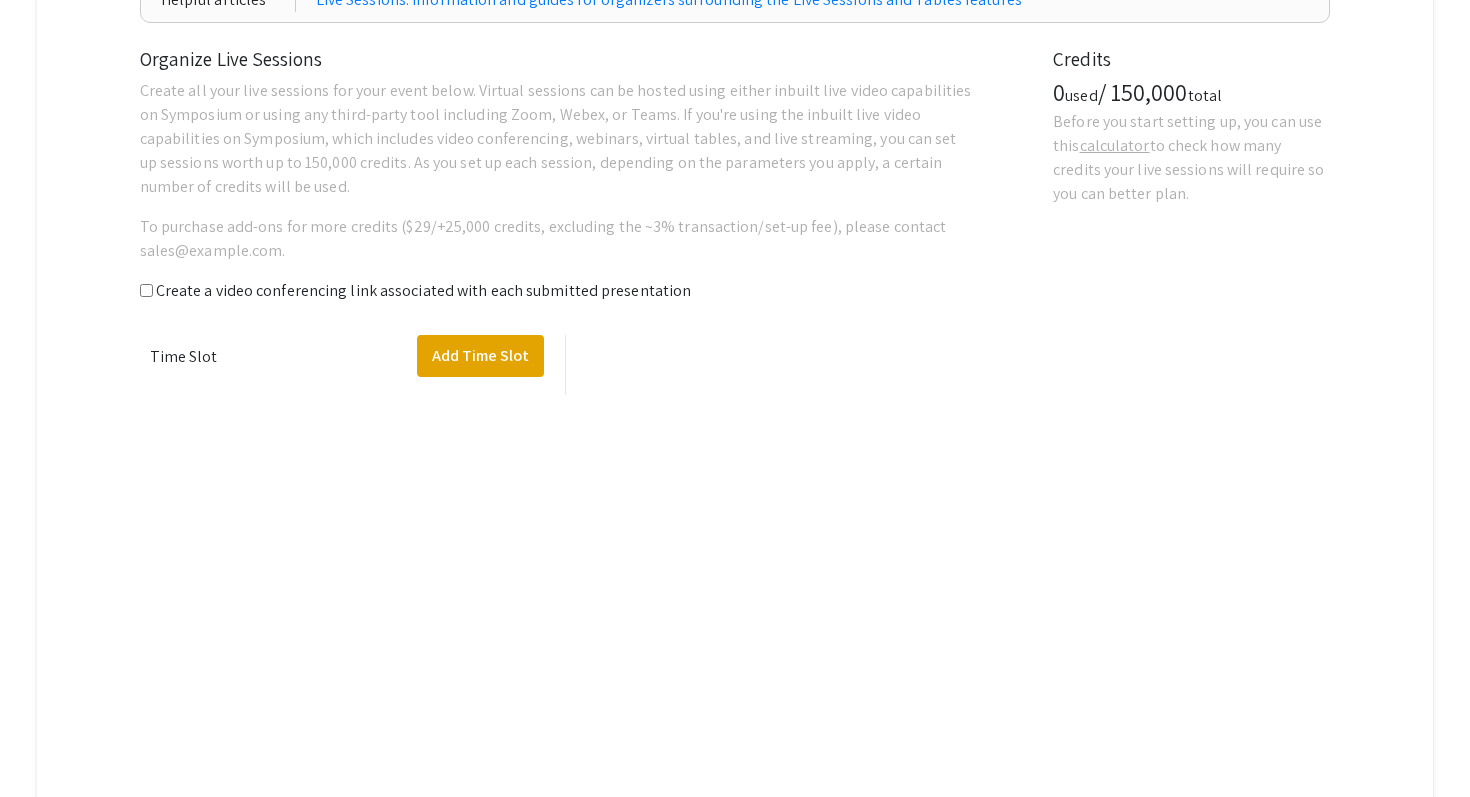 scroll, scrollTop: 0, scrollLeft: 0, axis: both 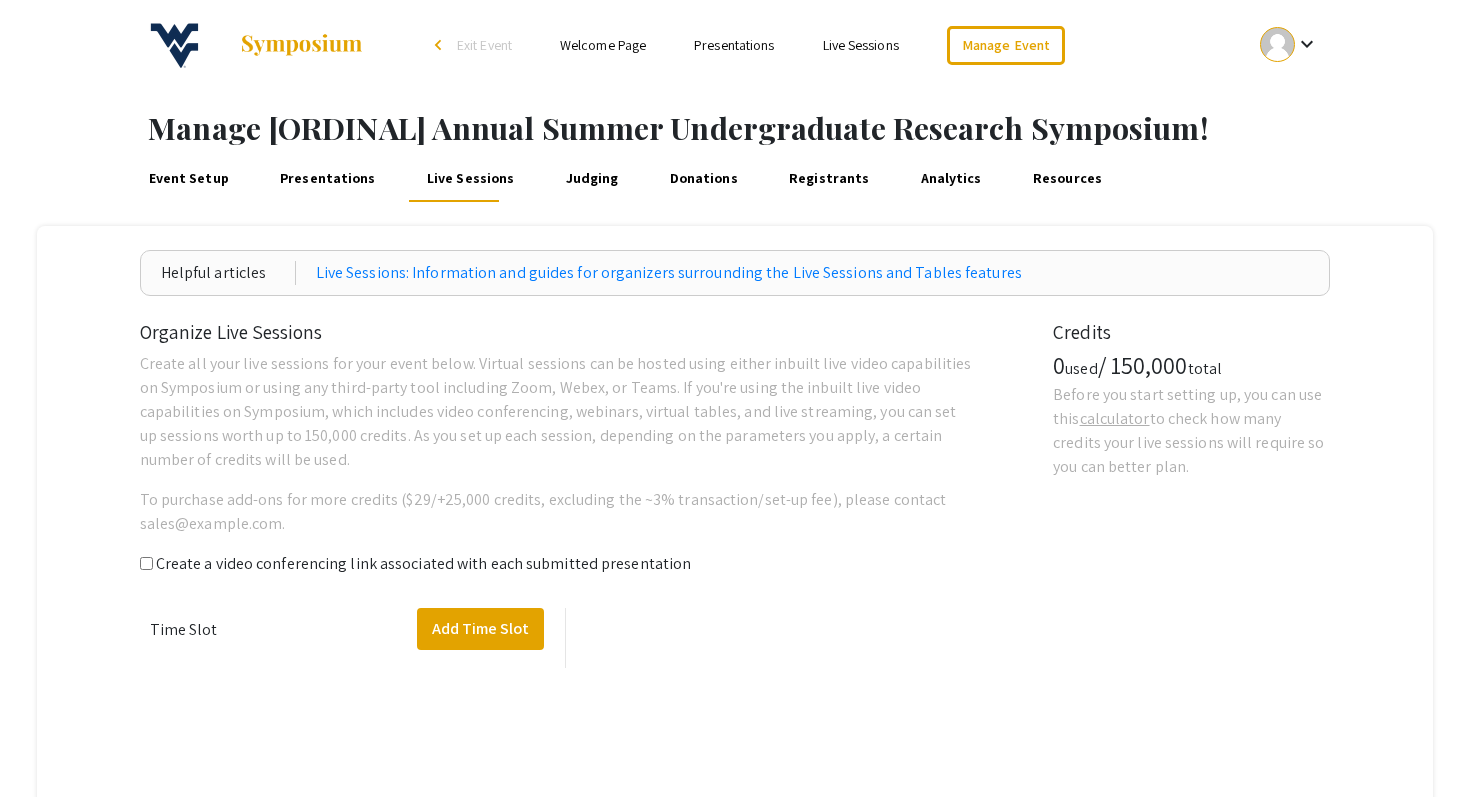click on "Presentations" at bounding box center (327, 178) 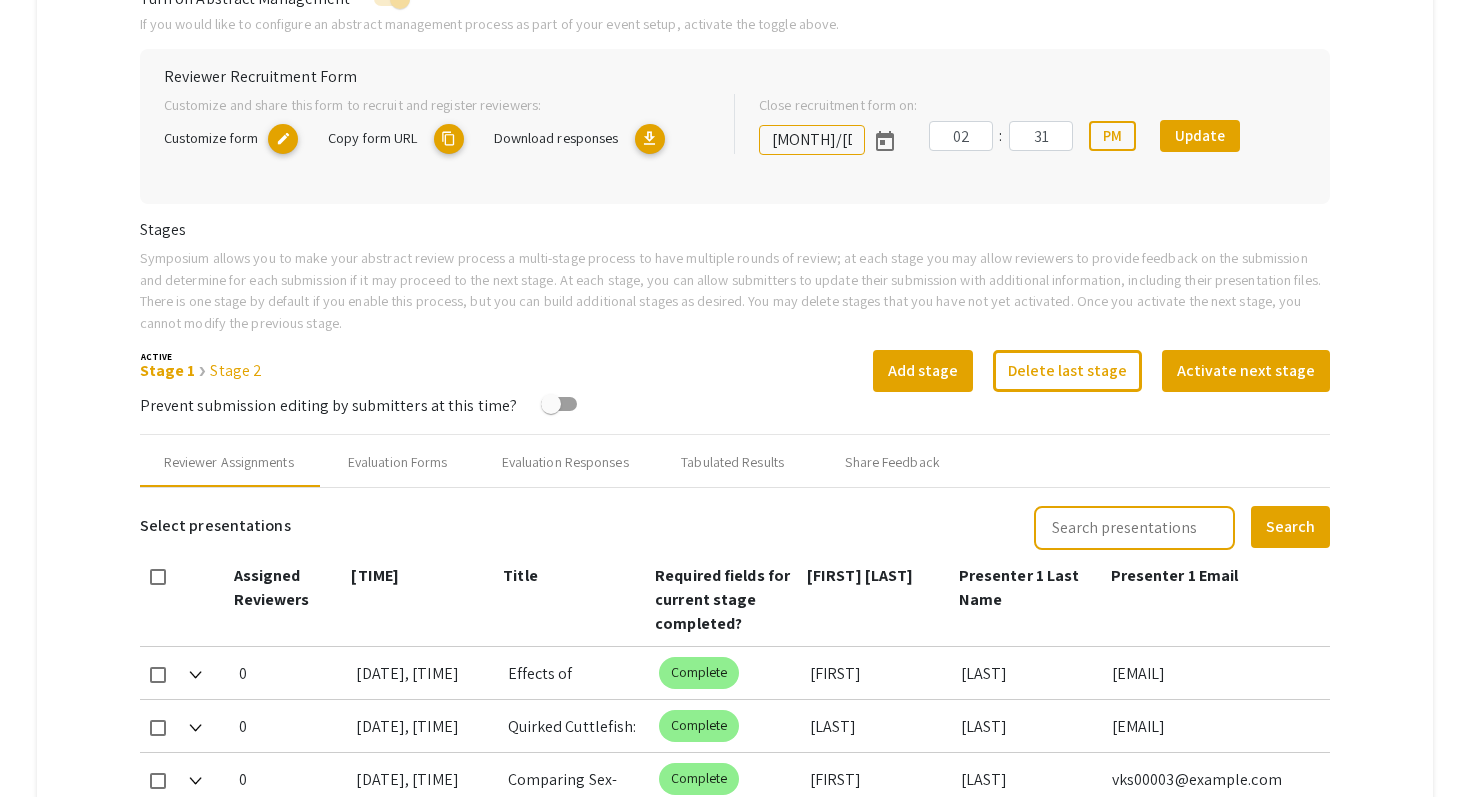 scroll, scrollTop: 435, scrollLeft: 0, axis: vertical 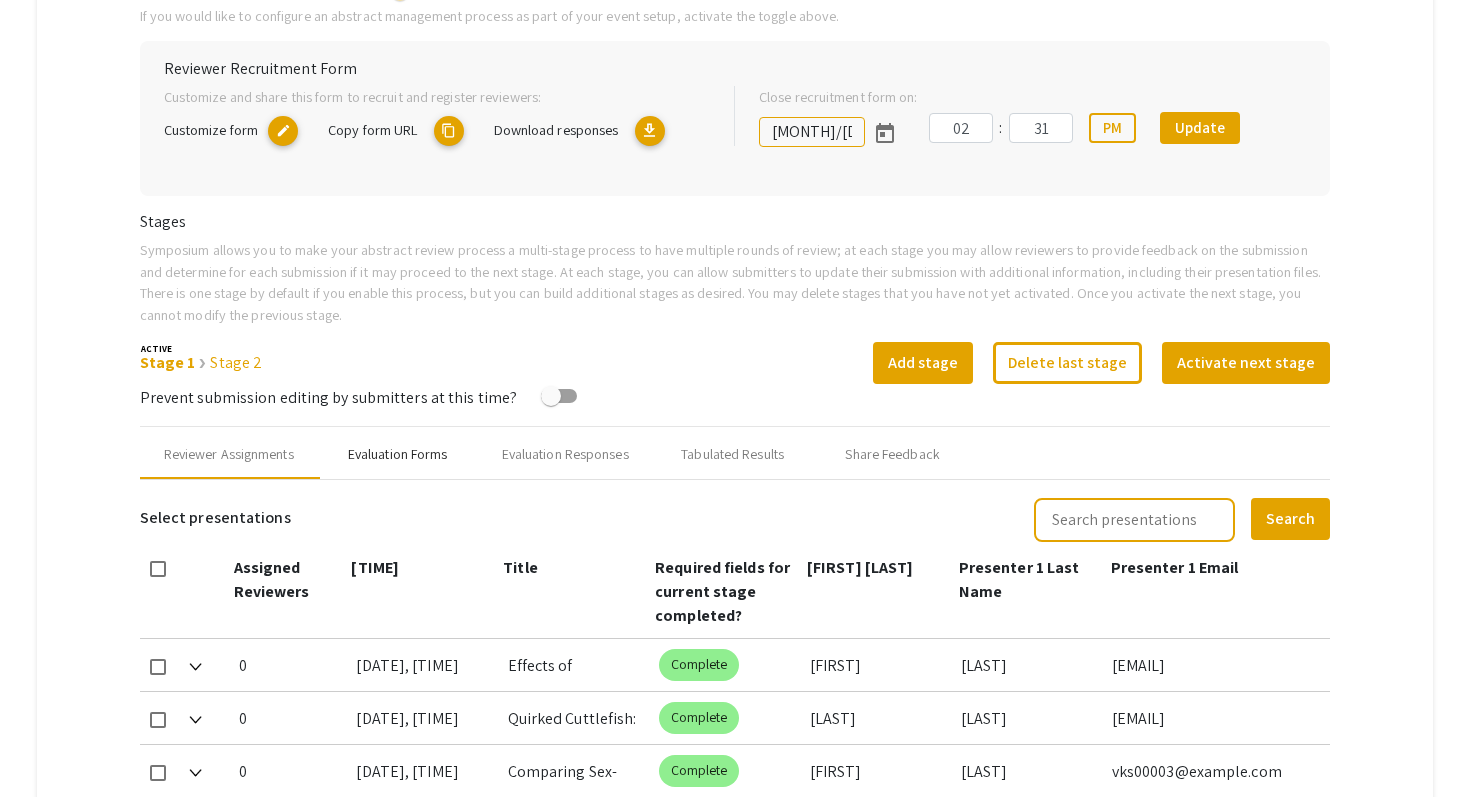 click on "Evaluation Forms" at bounding box center [398, 454] 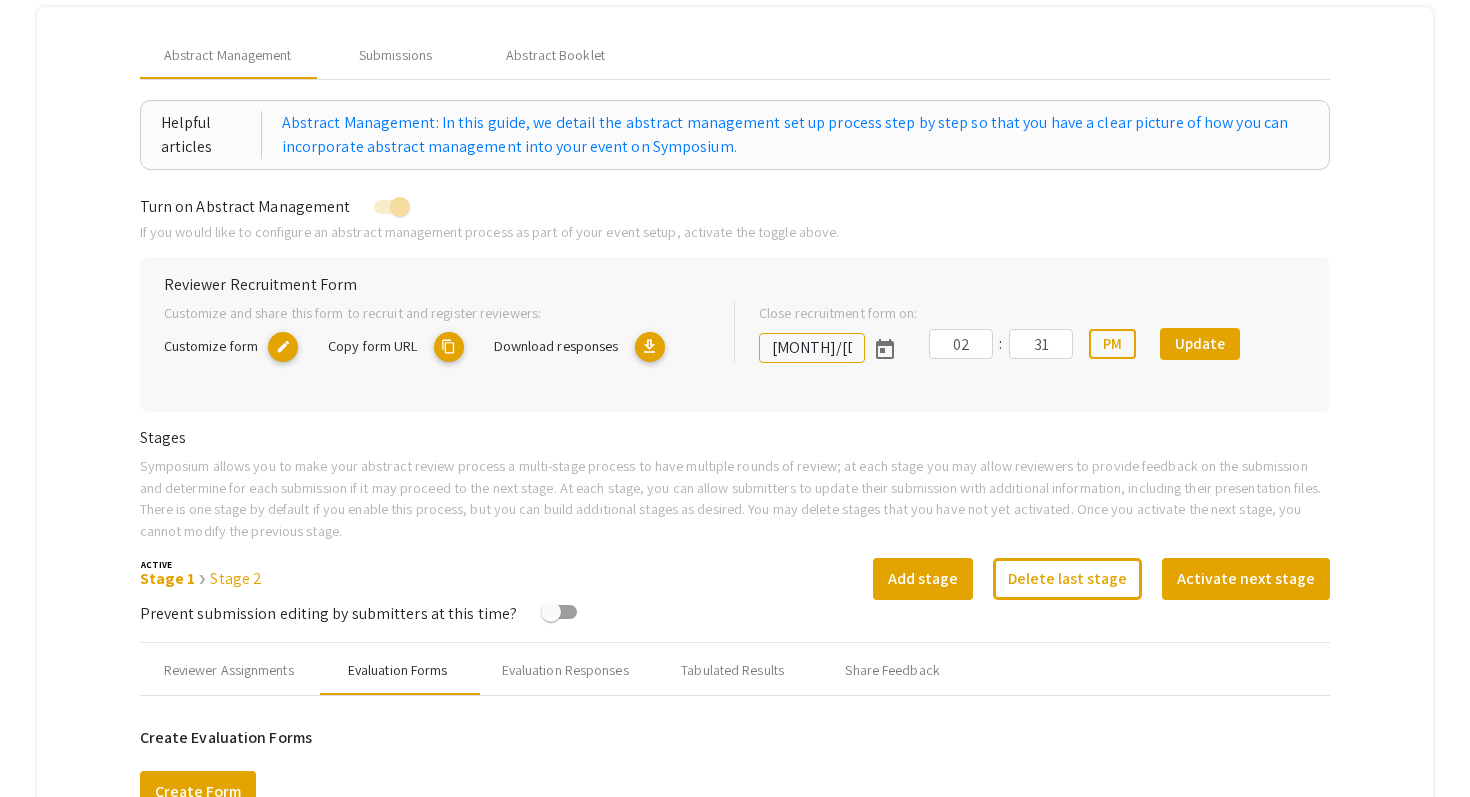 scroll, scrollTop: 0, scrollLeft: 0, axis: both 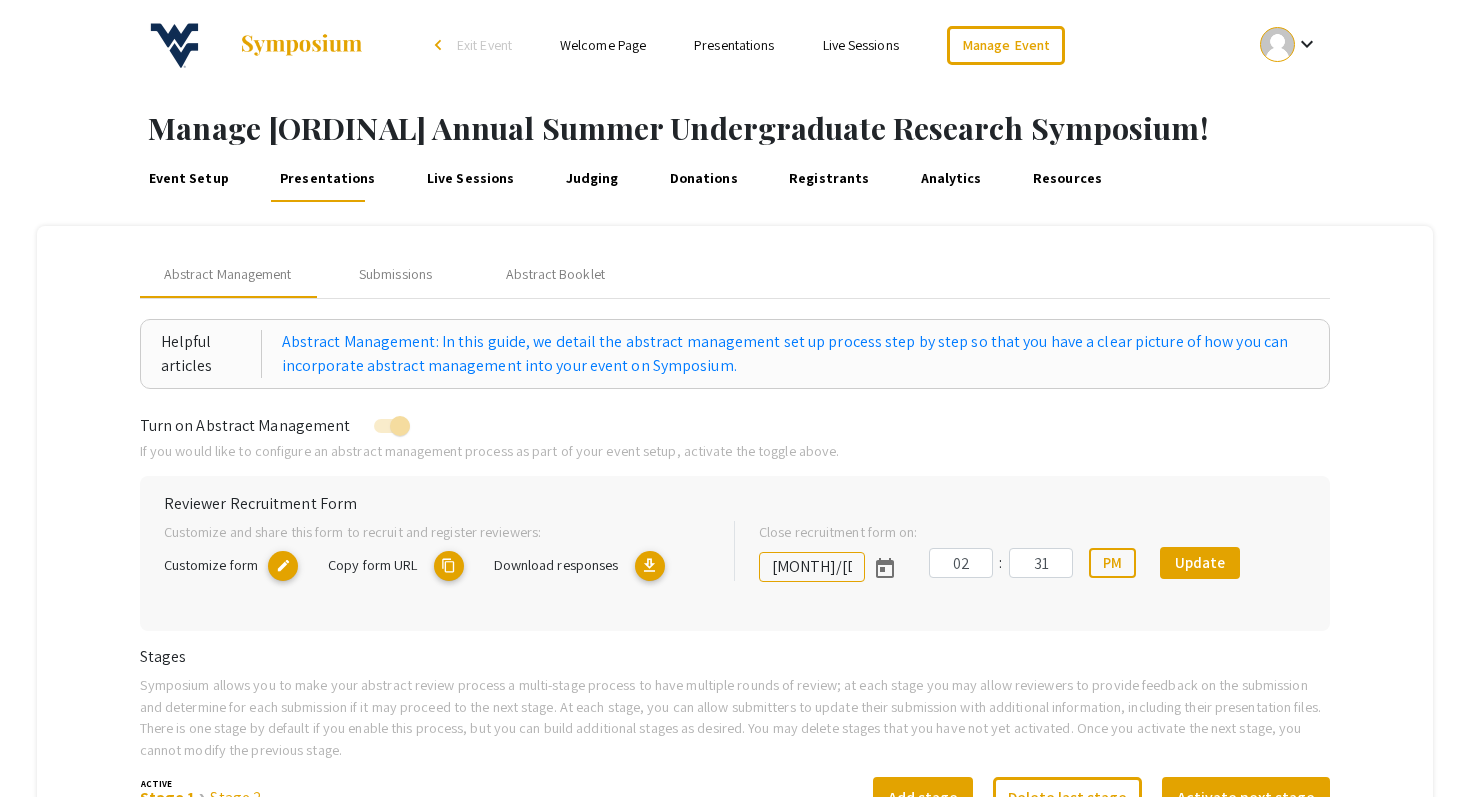 click on "Live Sessions" at bounding box center [470, 178] 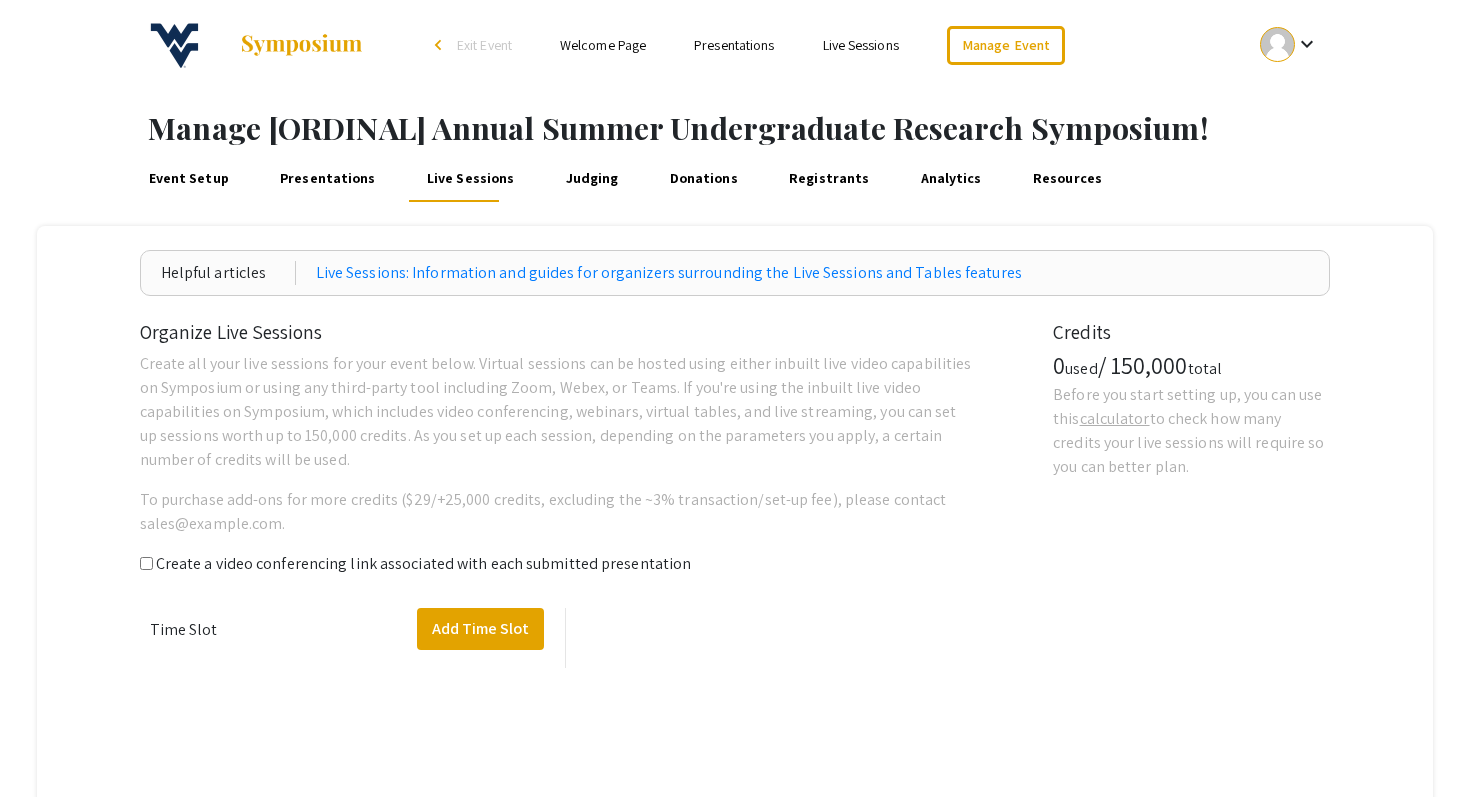 click on "Analytics" at bounding box center [951, 178] 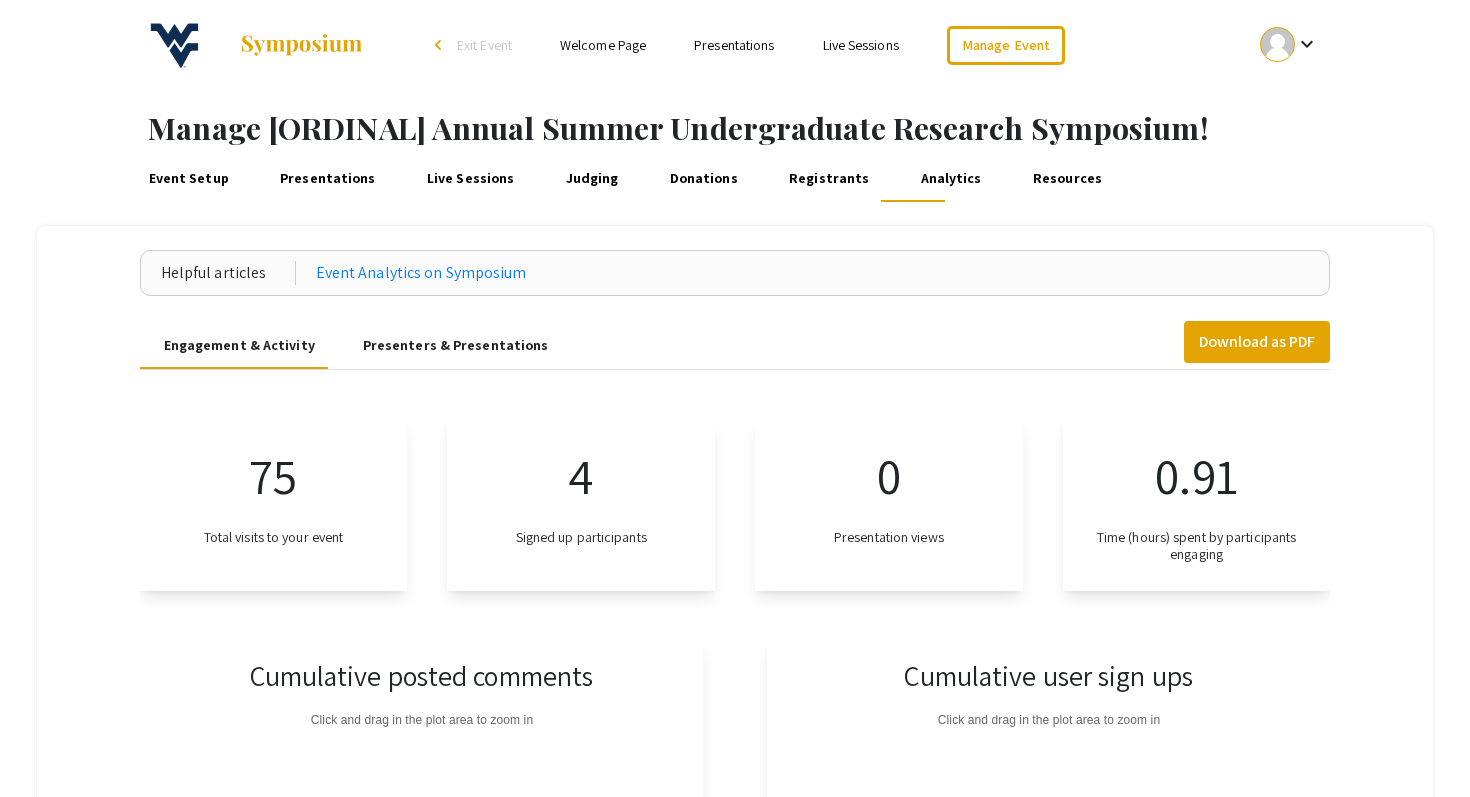 click on "Resources" at bounding box center (1067, 178) 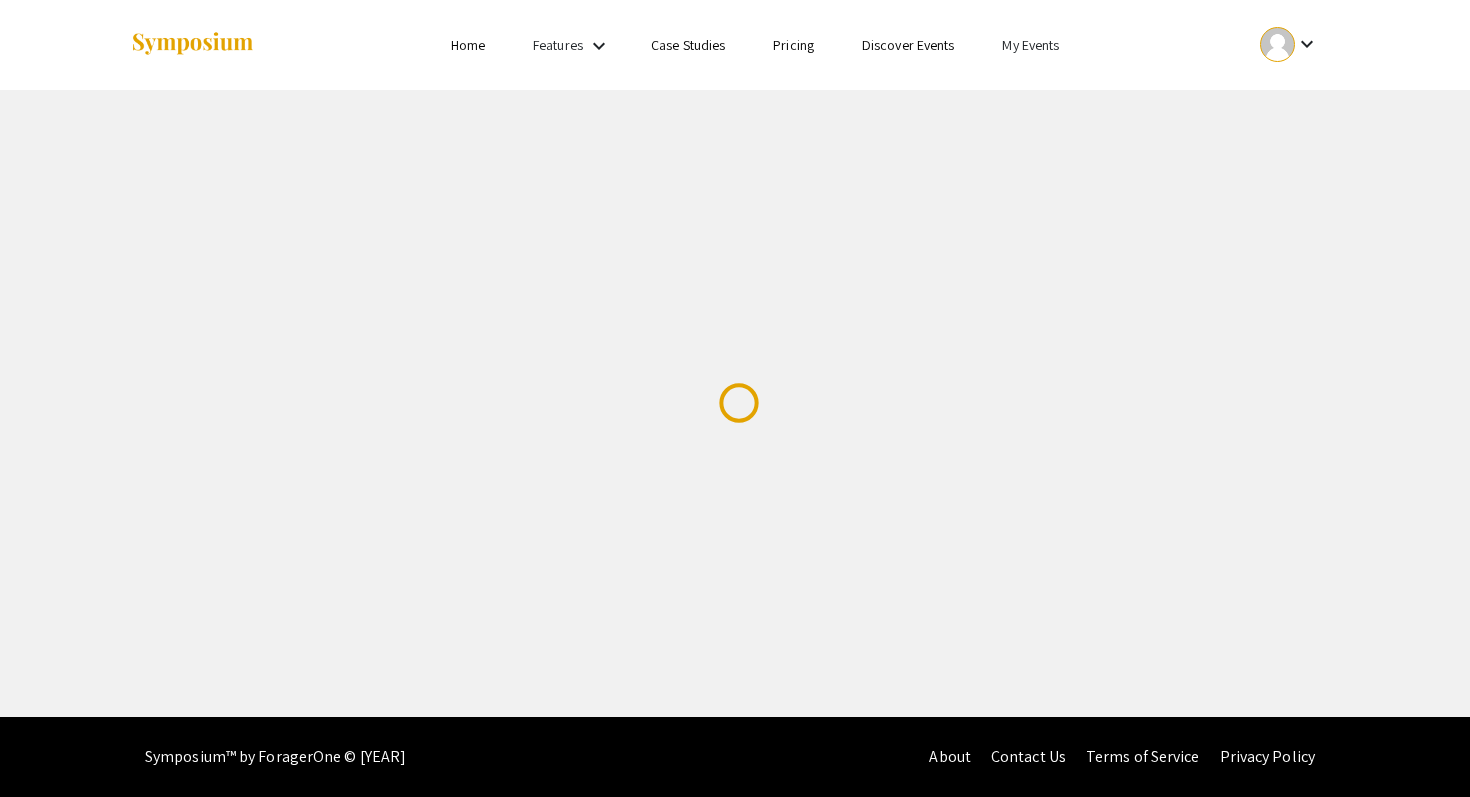 scroll, scrollTop: 0, scrollLeft: 0, axis: both 